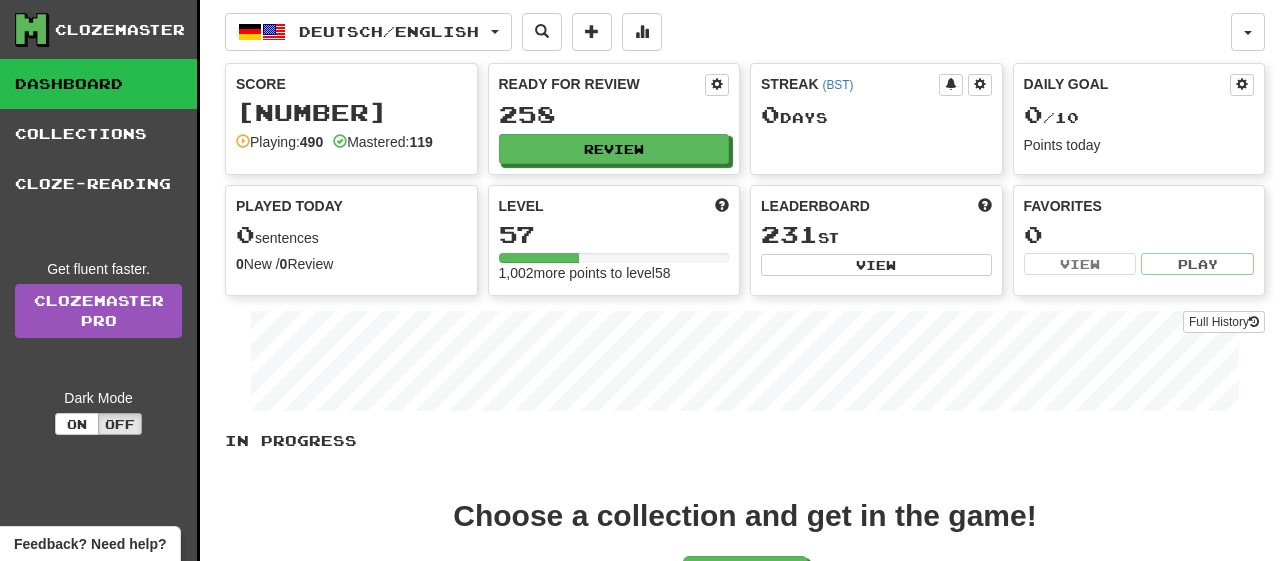 scroll, scrollTop: 0, scrollLeft: 0, axis: both 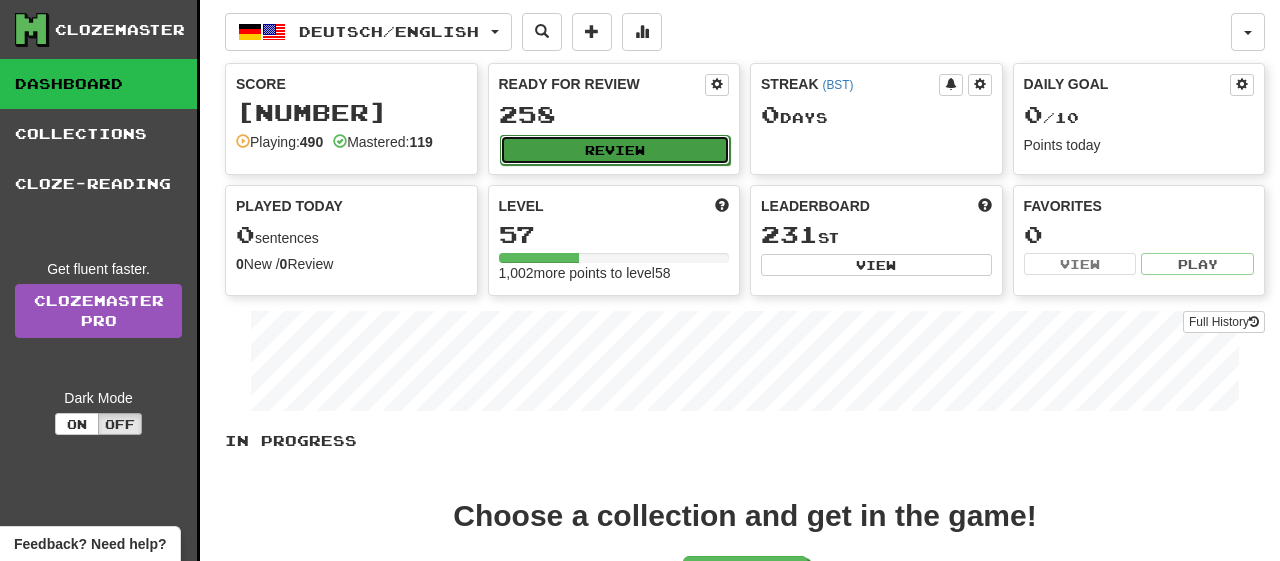 click on "Review" at bounding box center (615, 150) 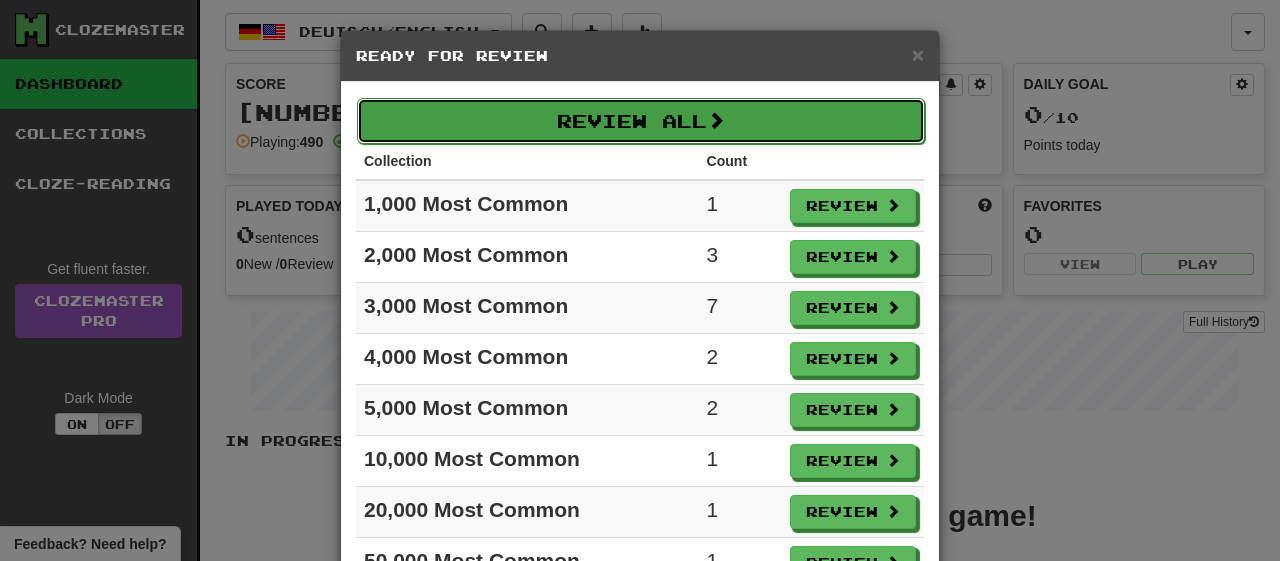 click on "Review All" at bounding box center (641, 121) 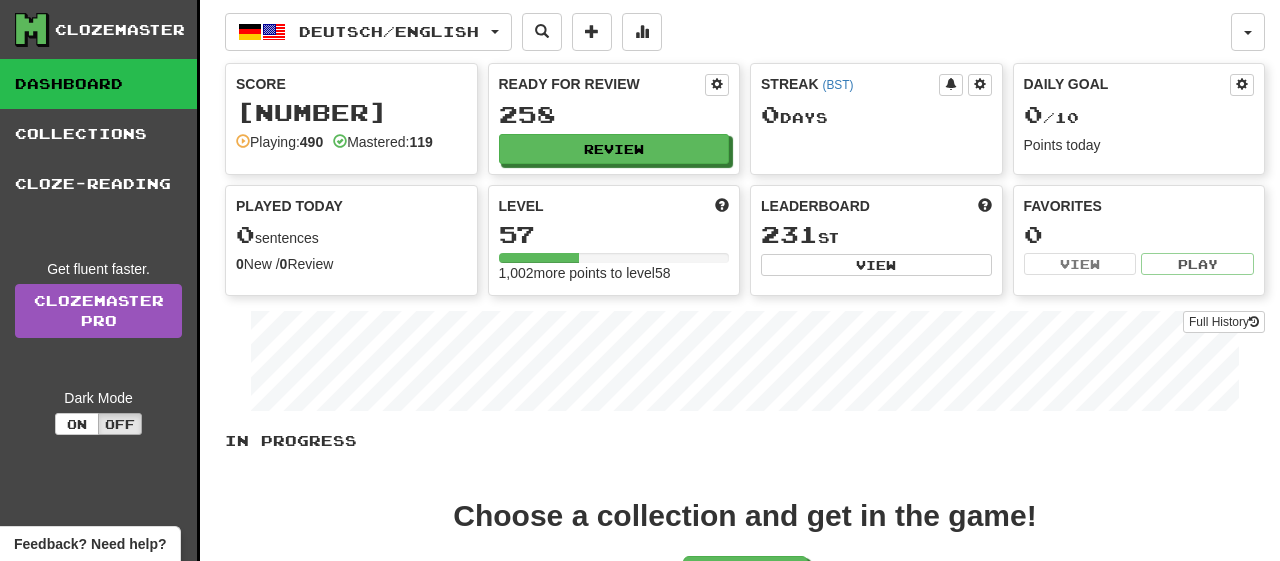 select on "**" 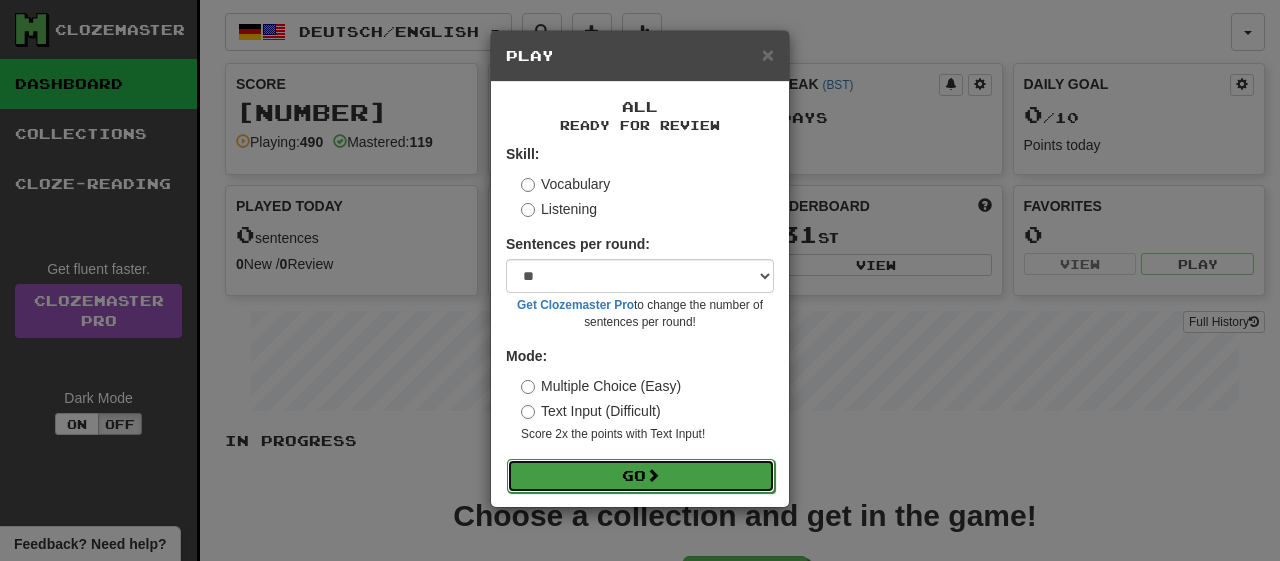 click on "Go" at bounding box center [641, 476] 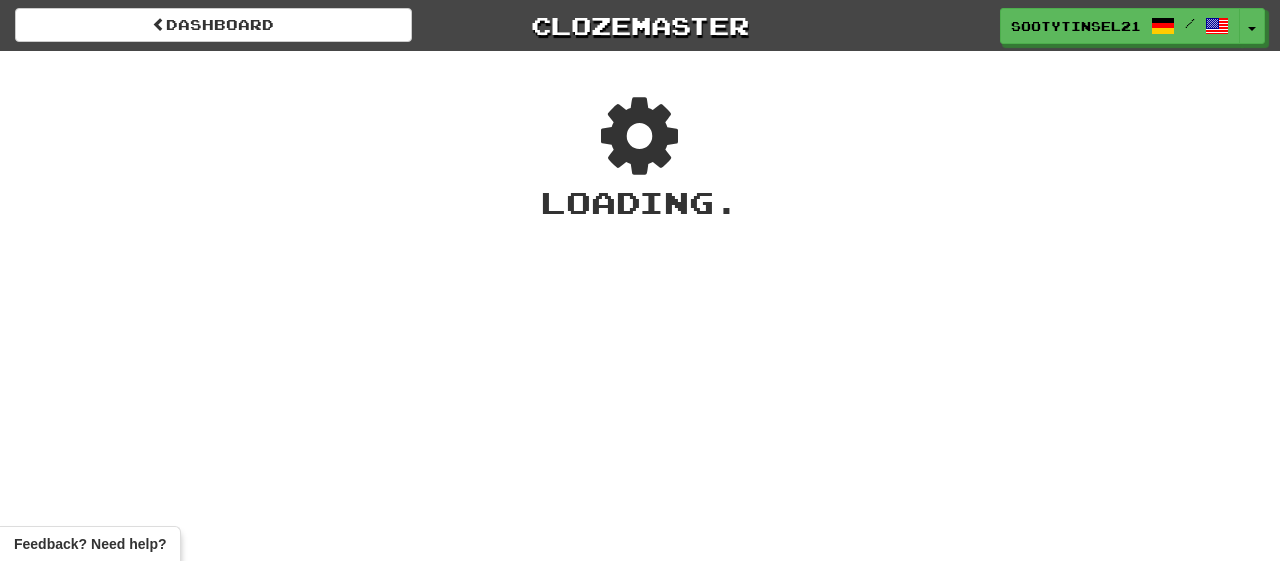 scroll, scrollTop: 0, scrollLeft: 0, axis: both 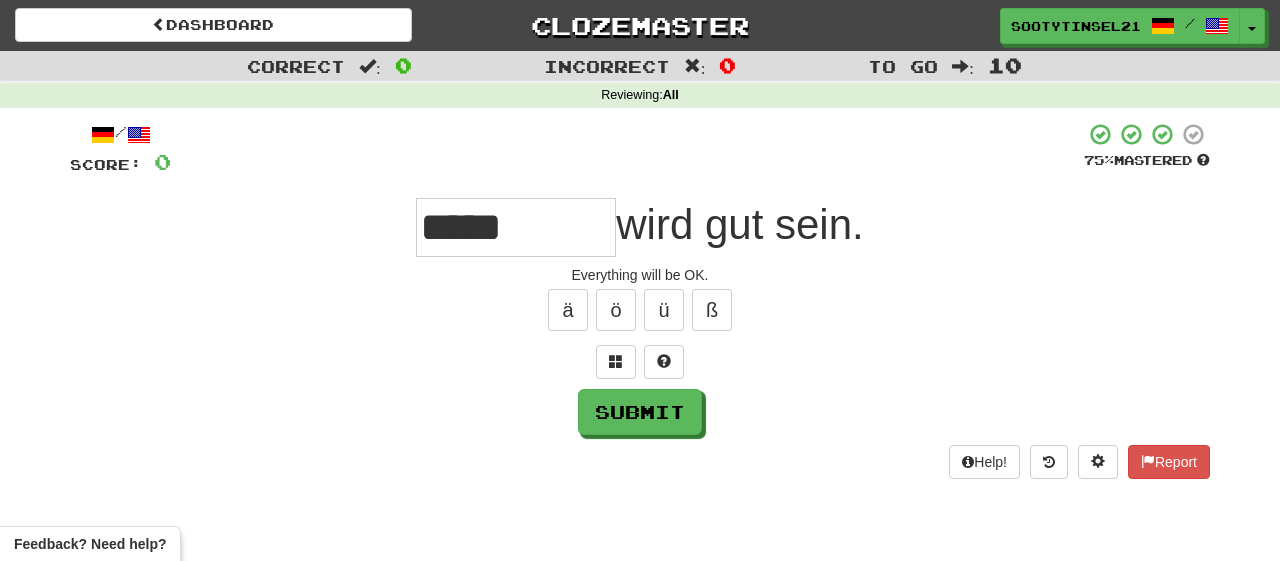 type on "*****" 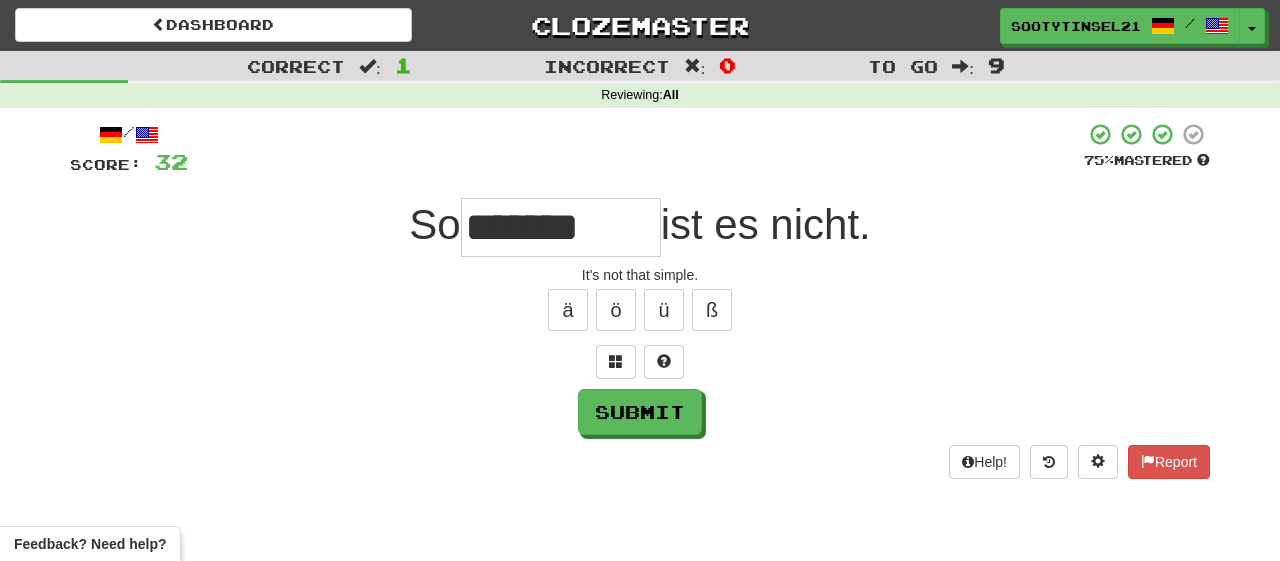 type on "*******" 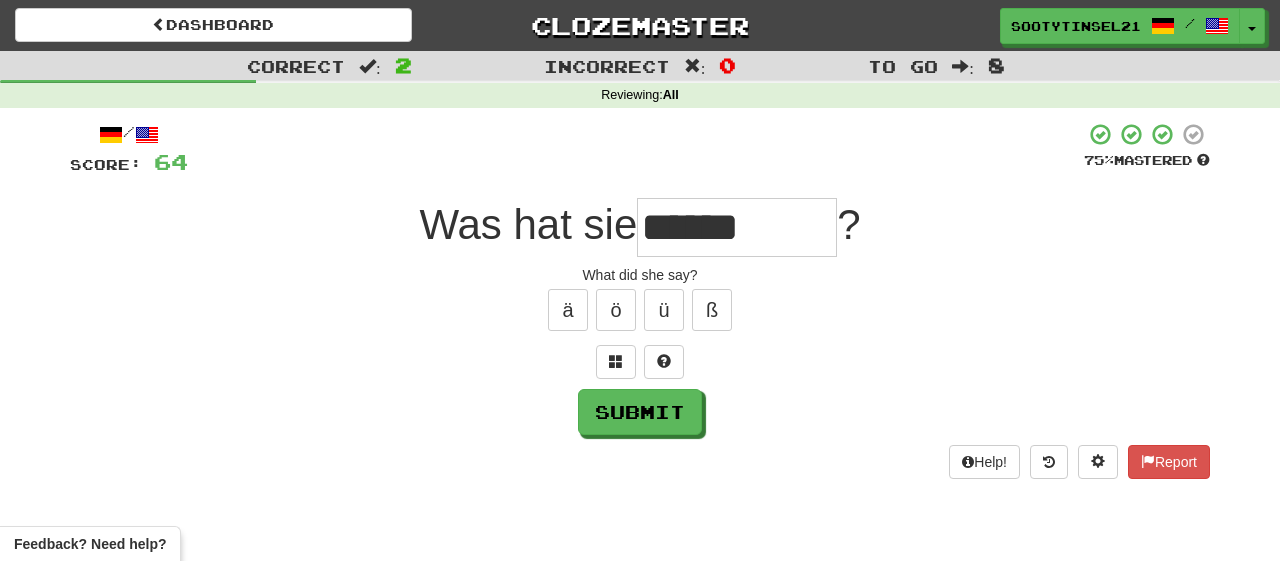type on "******" 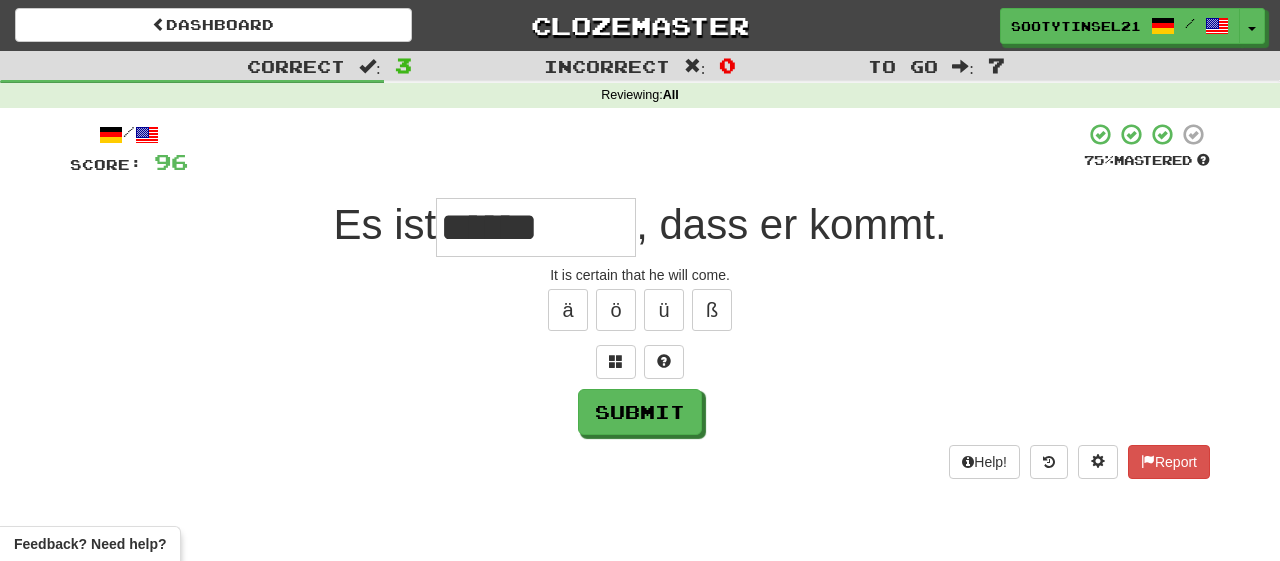 type on "******" 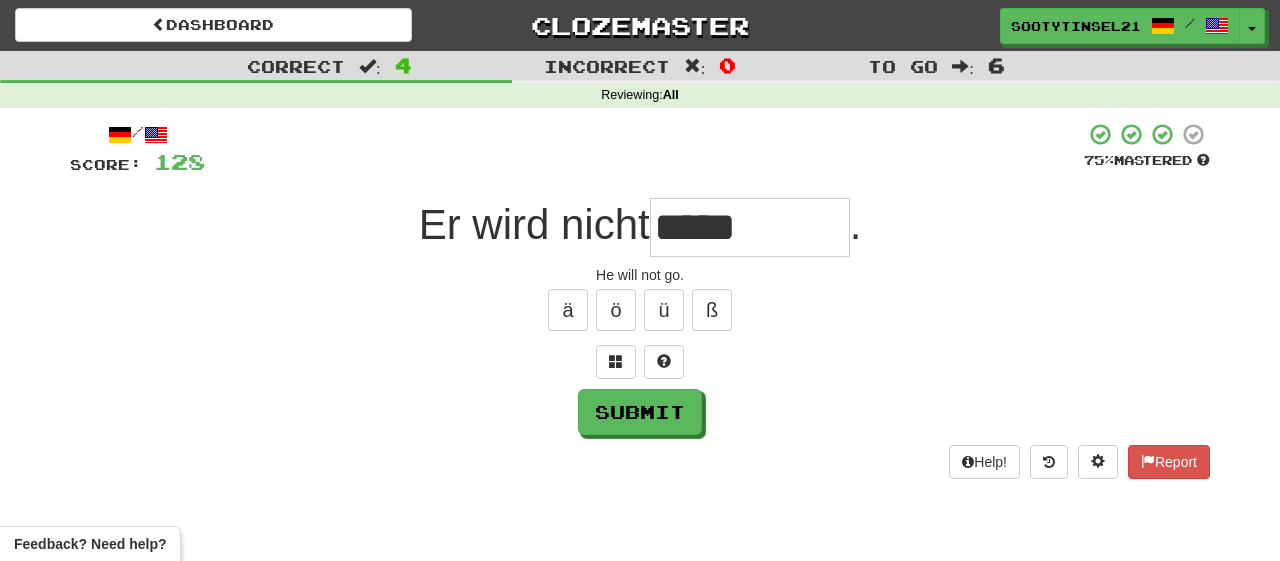 type on "*****" 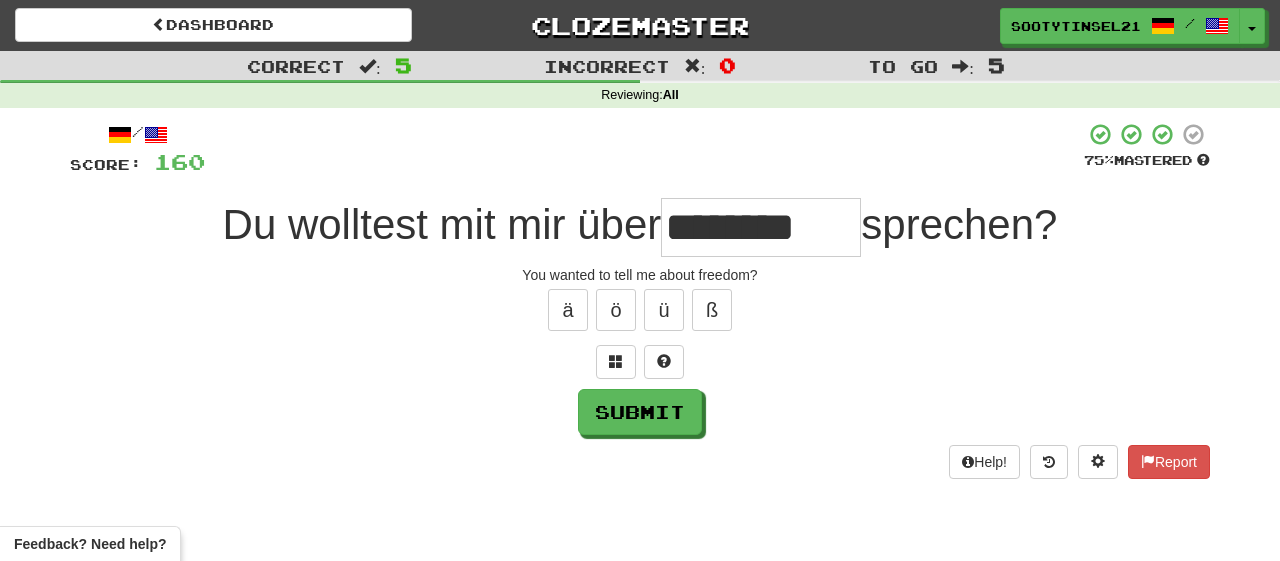 type on "********" 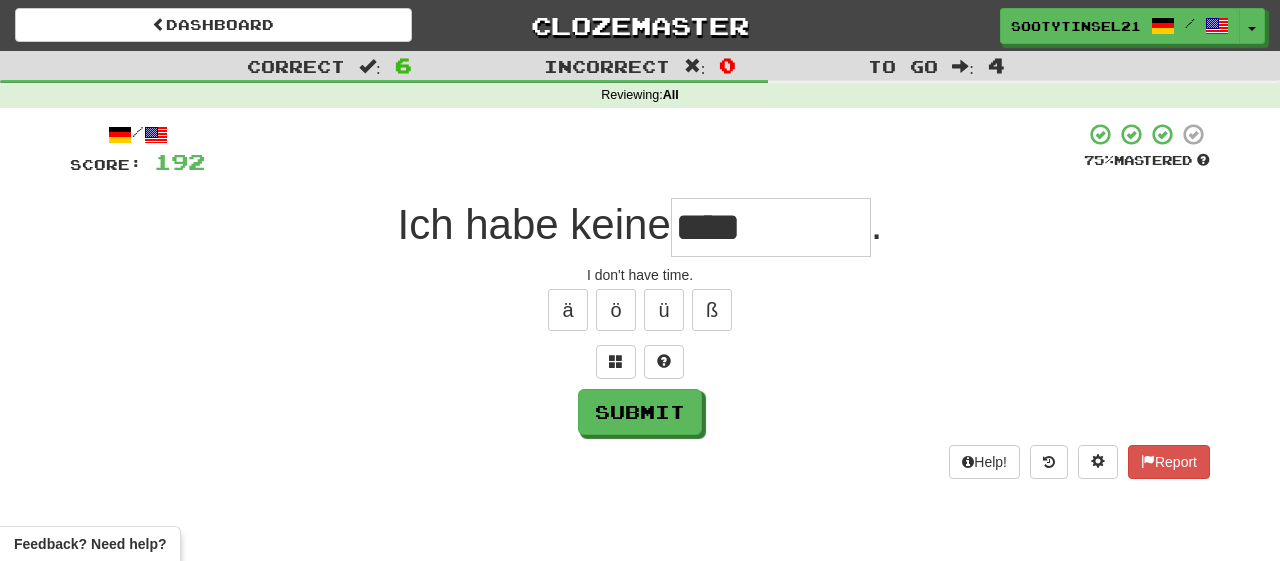 type on "****" 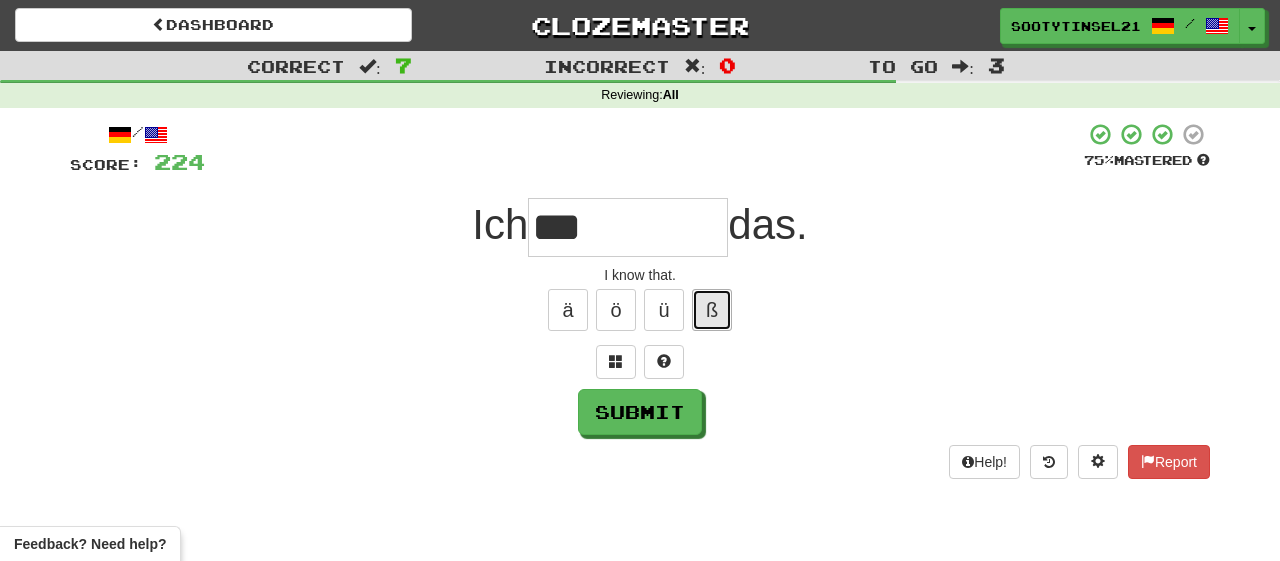 click on "ß" at bounding box center [712, 310] 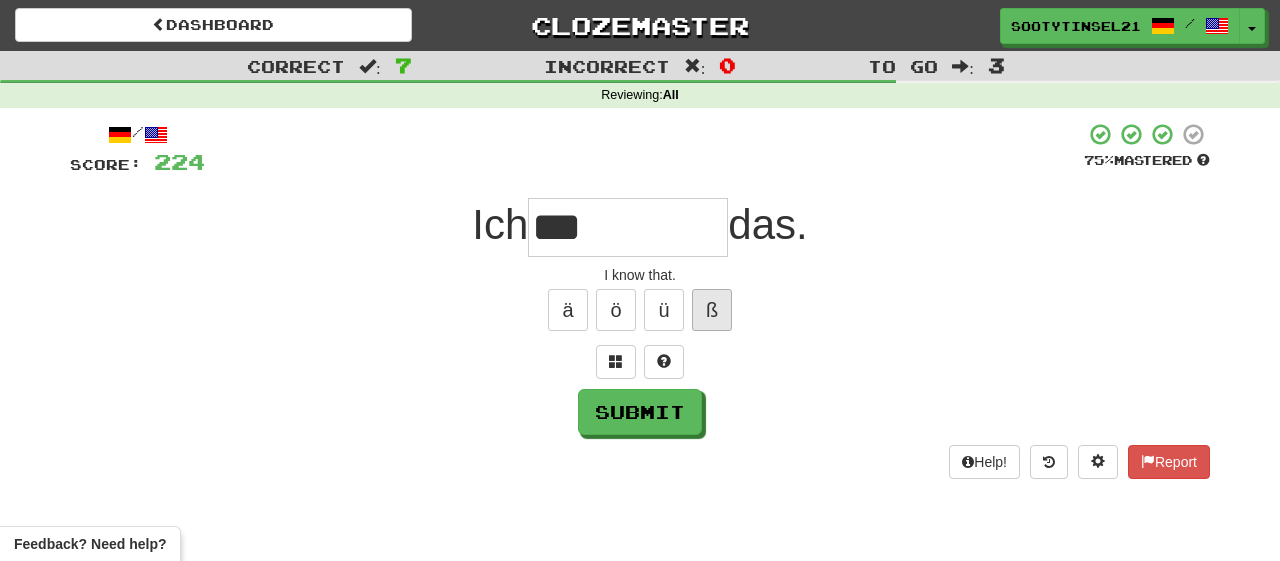 type on "****" 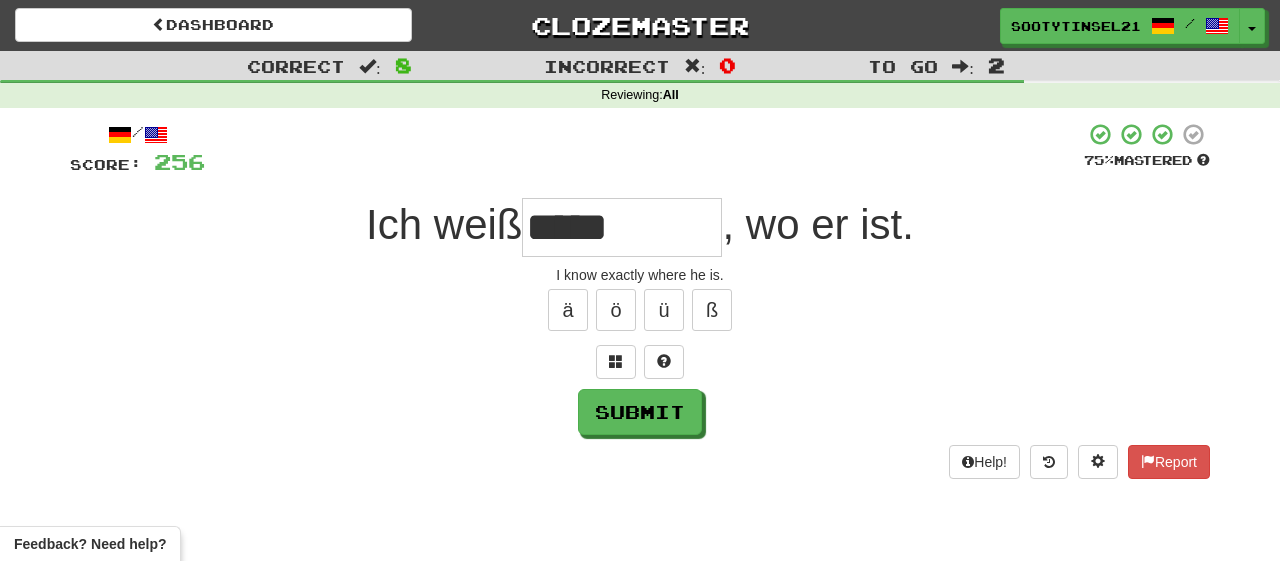 type on "*****" 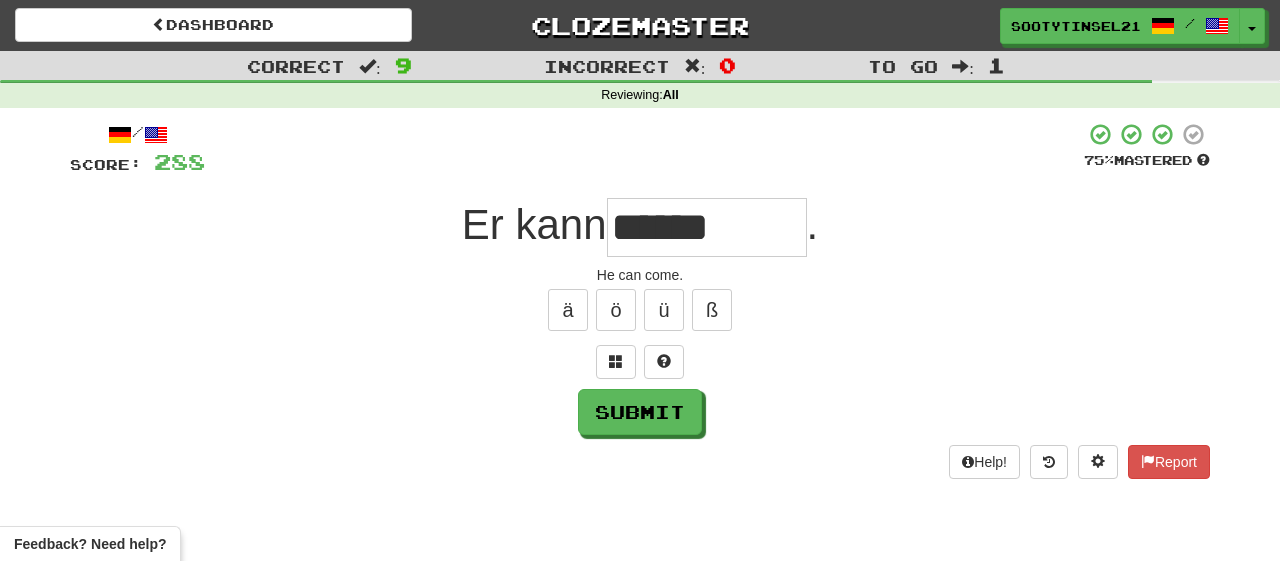 type on "******" 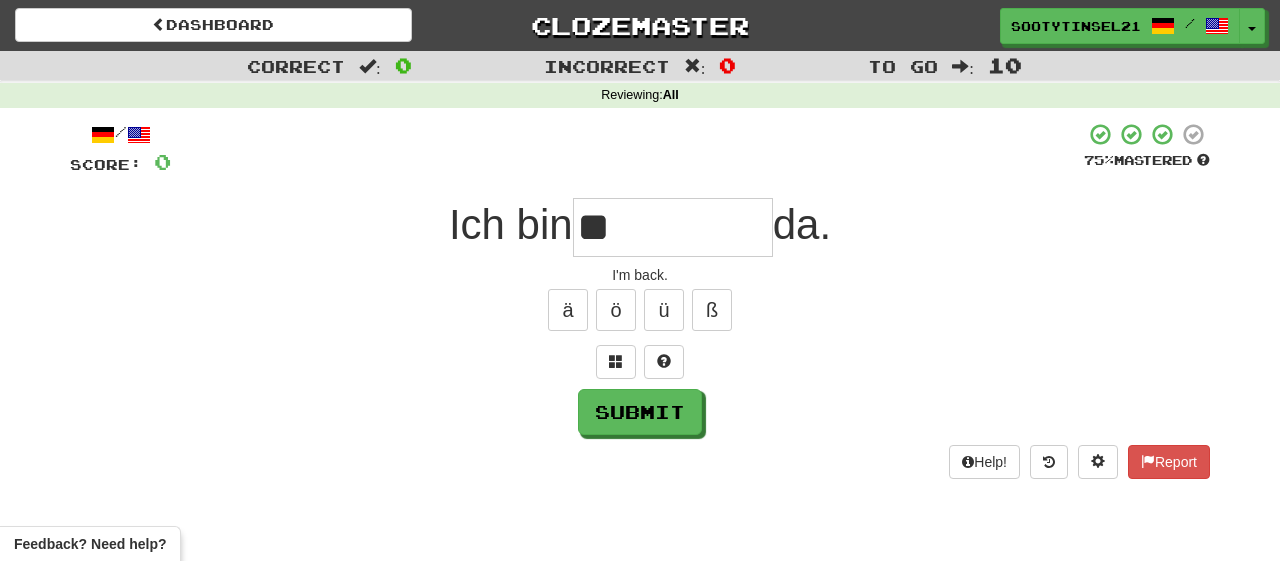 type on "*" 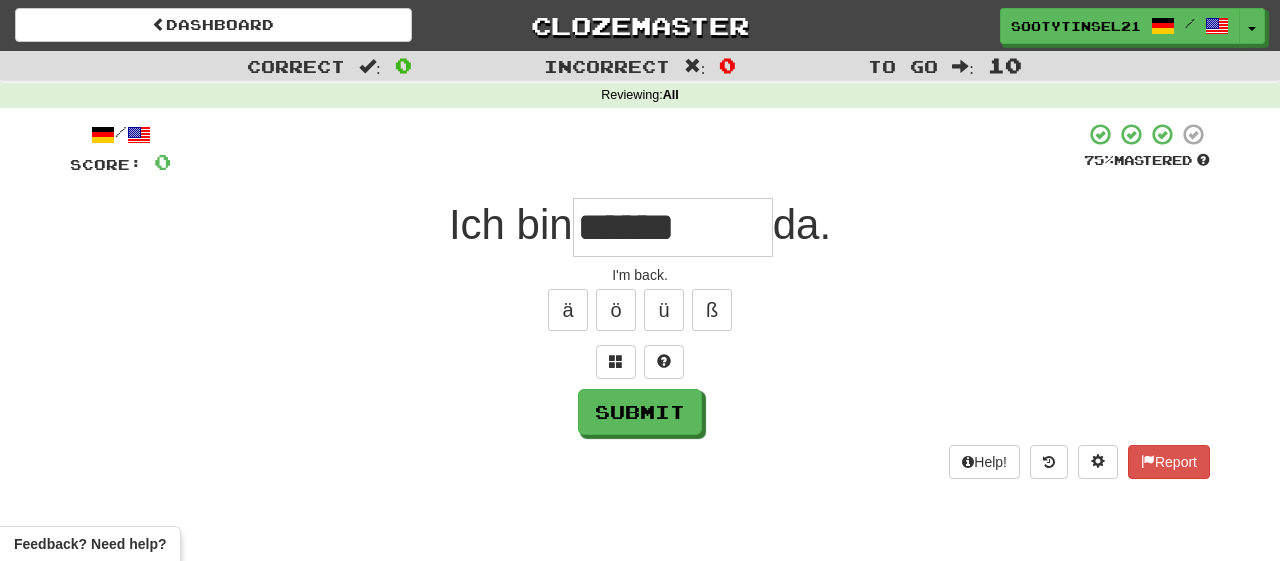 type on "******" 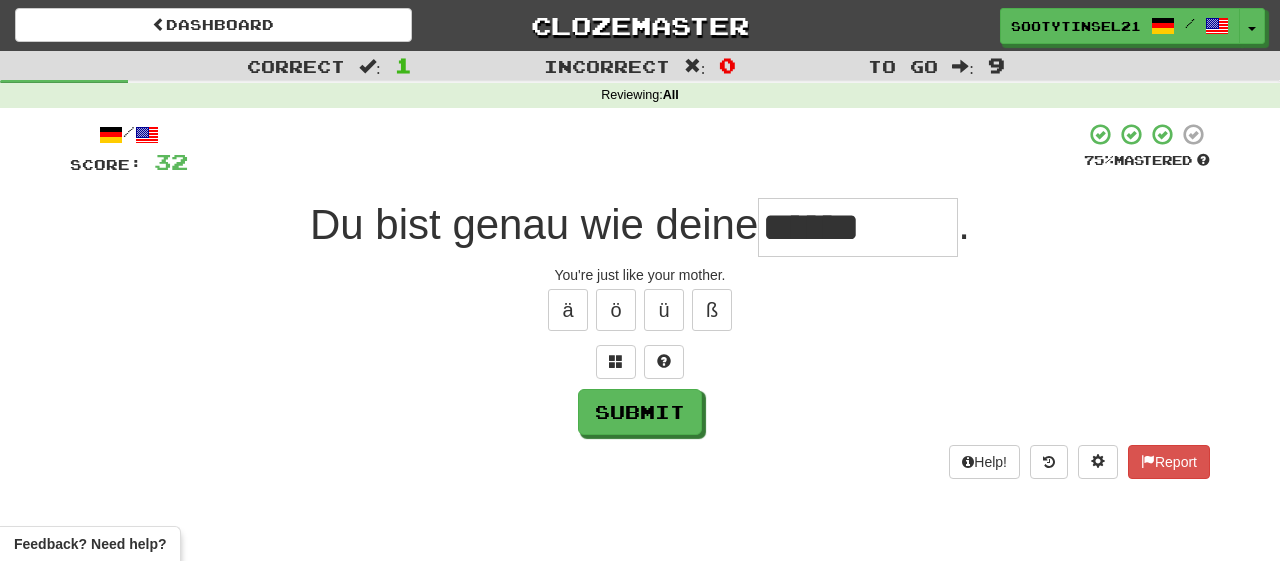 type on "******" 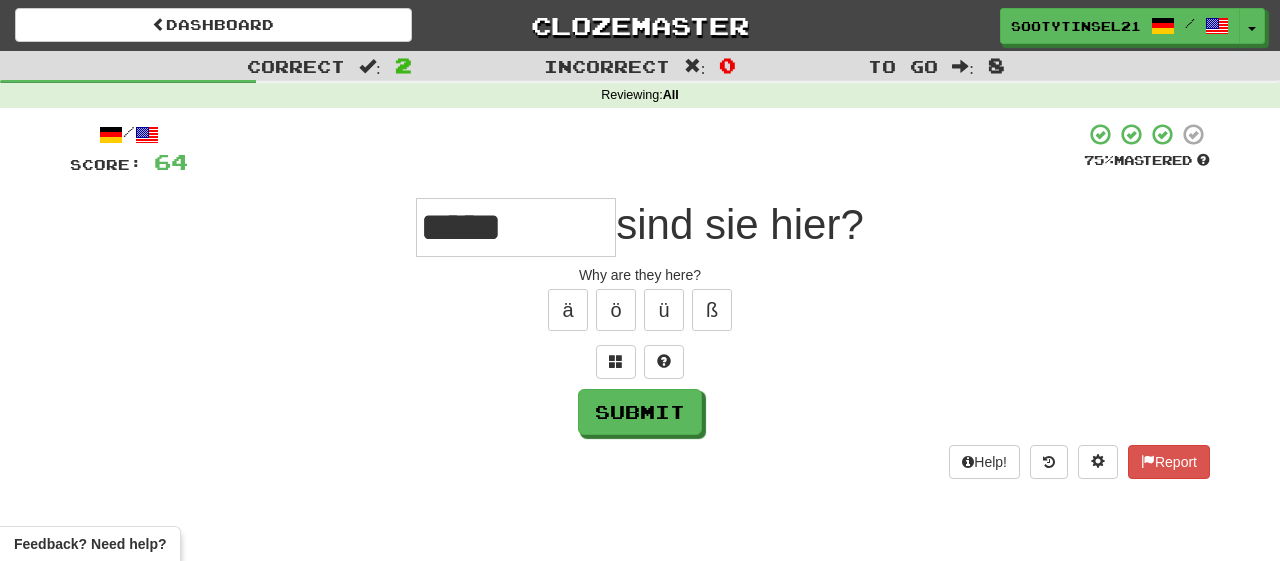 type on "*****" 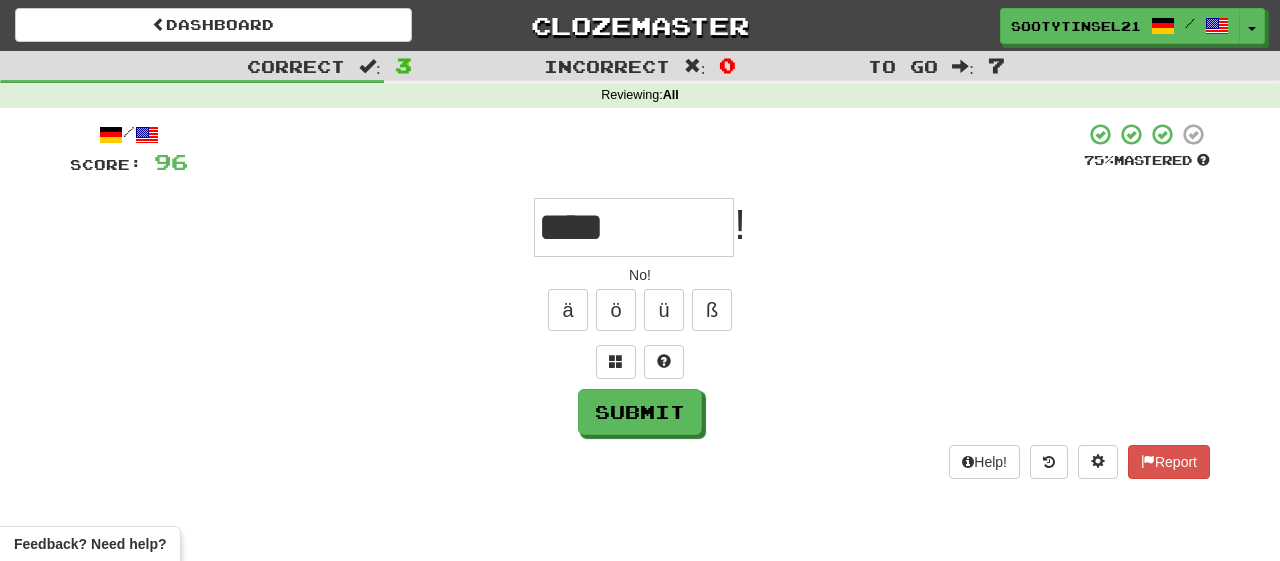 type on "****" 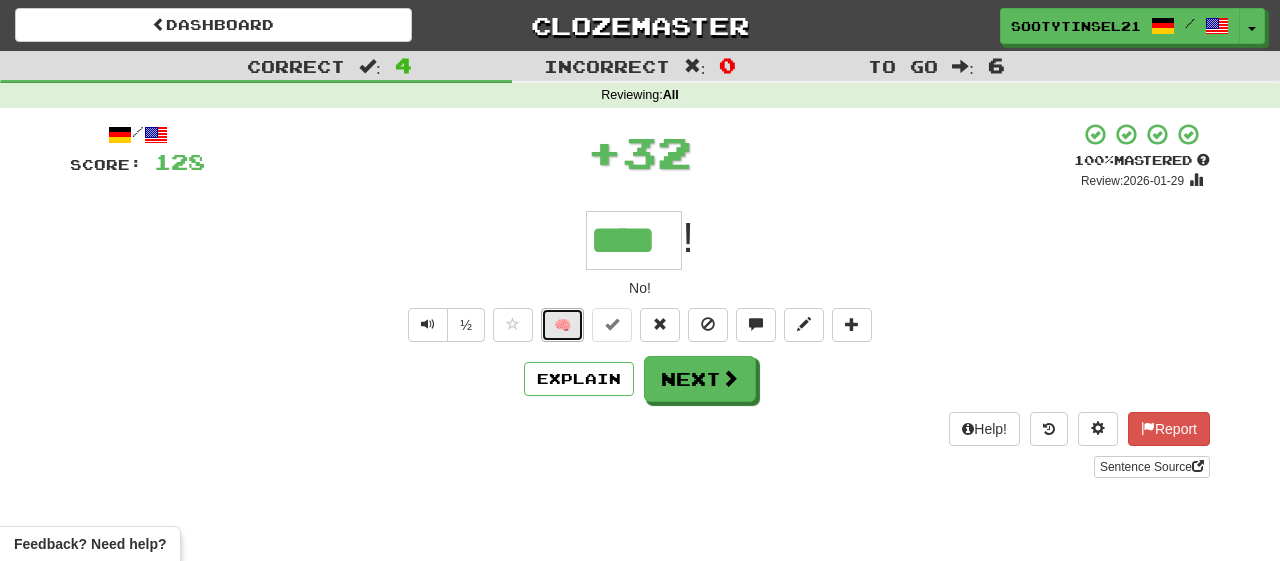 click on "🧠" at bounding box center [562, 325] 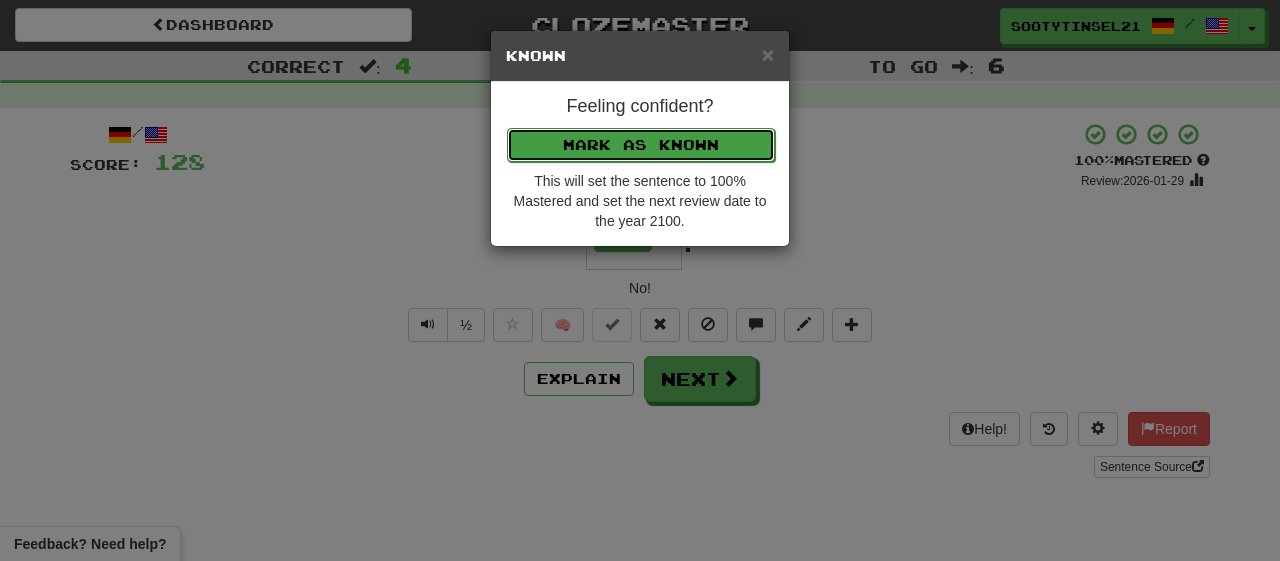 click on "Mark as Known" at bounding box center [641, 145] 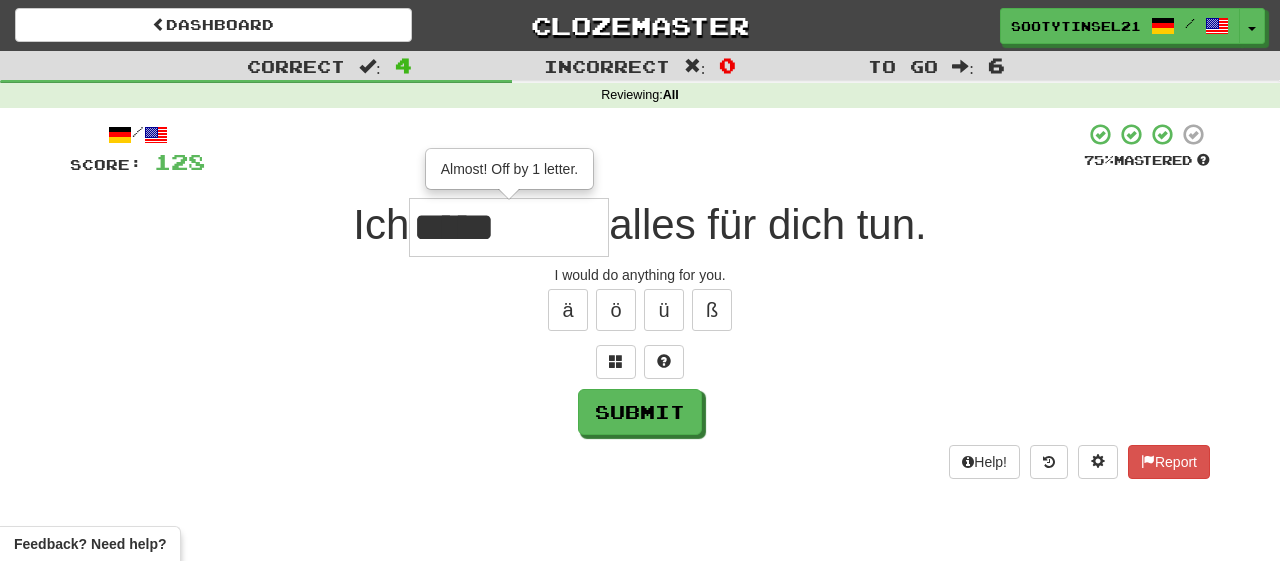 type on "*****" 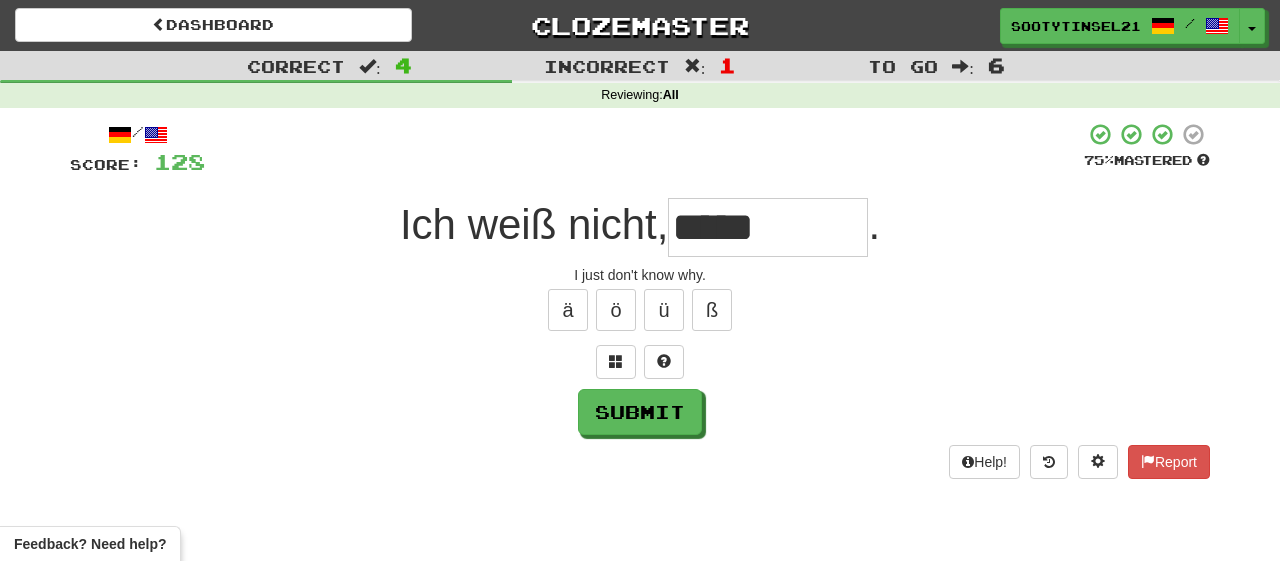 type on "*****" 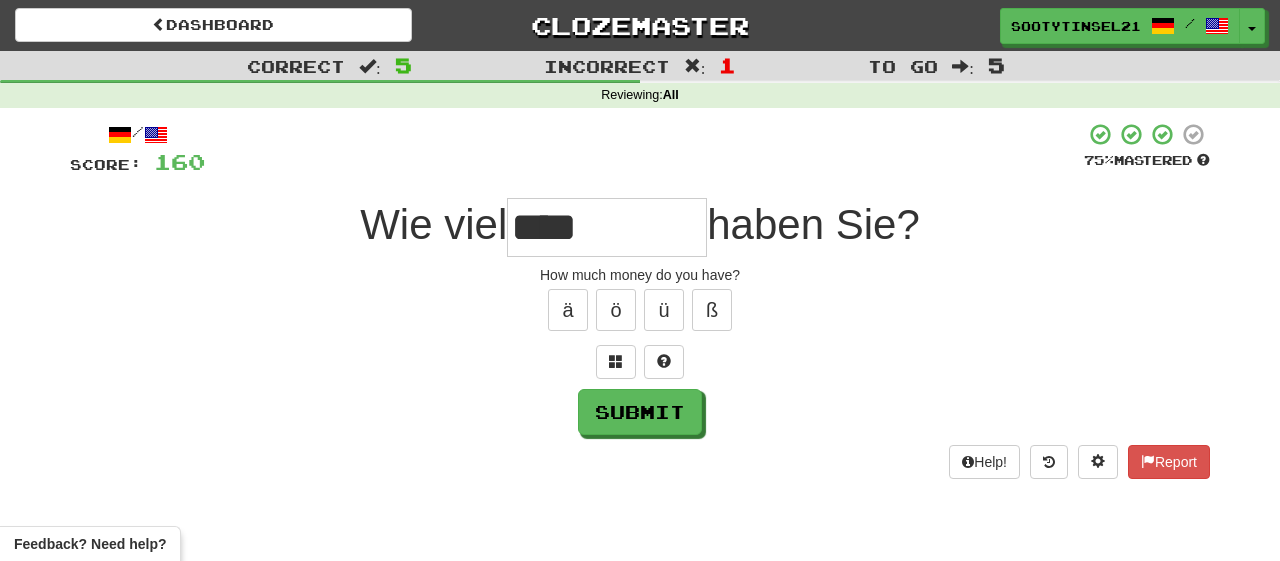 type on "****" 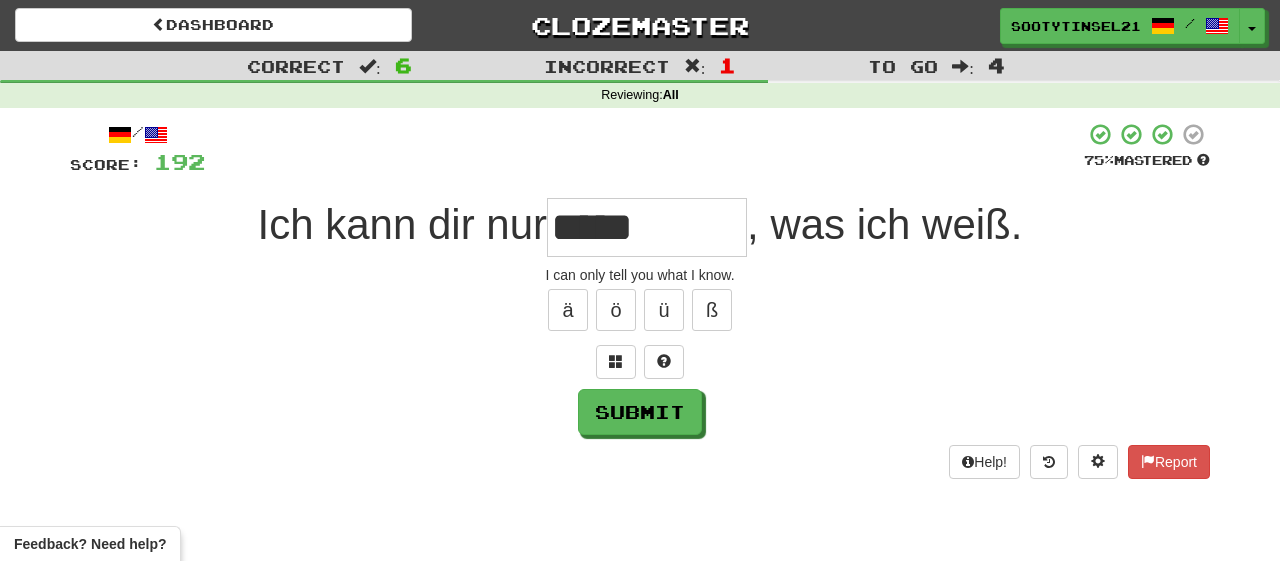 type on "*****" 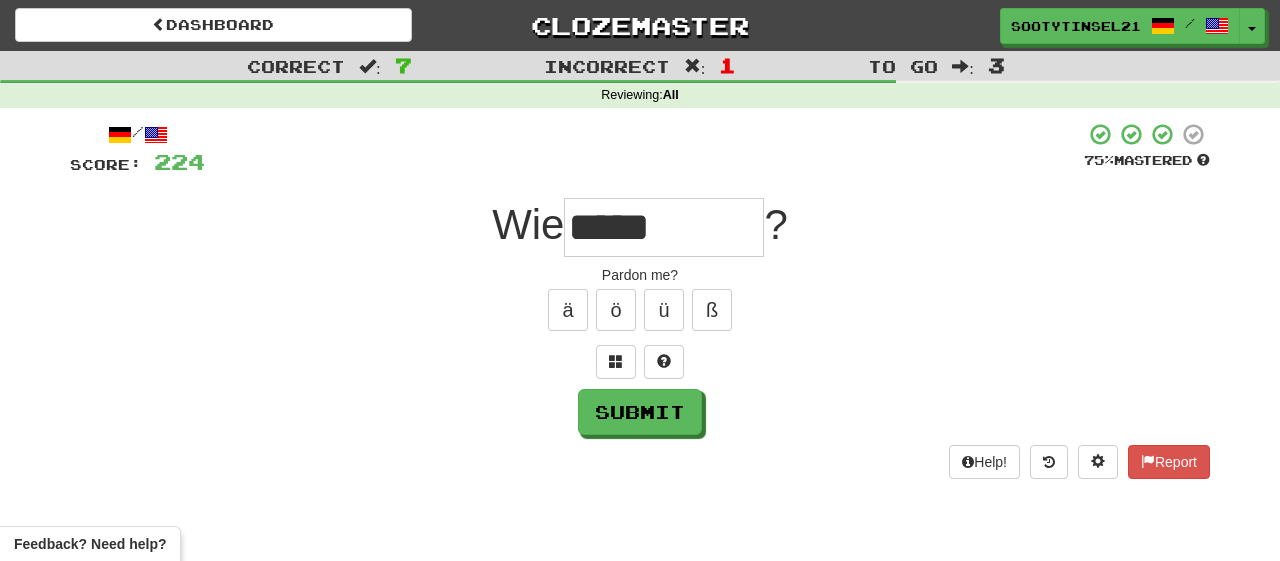 type on "*****" 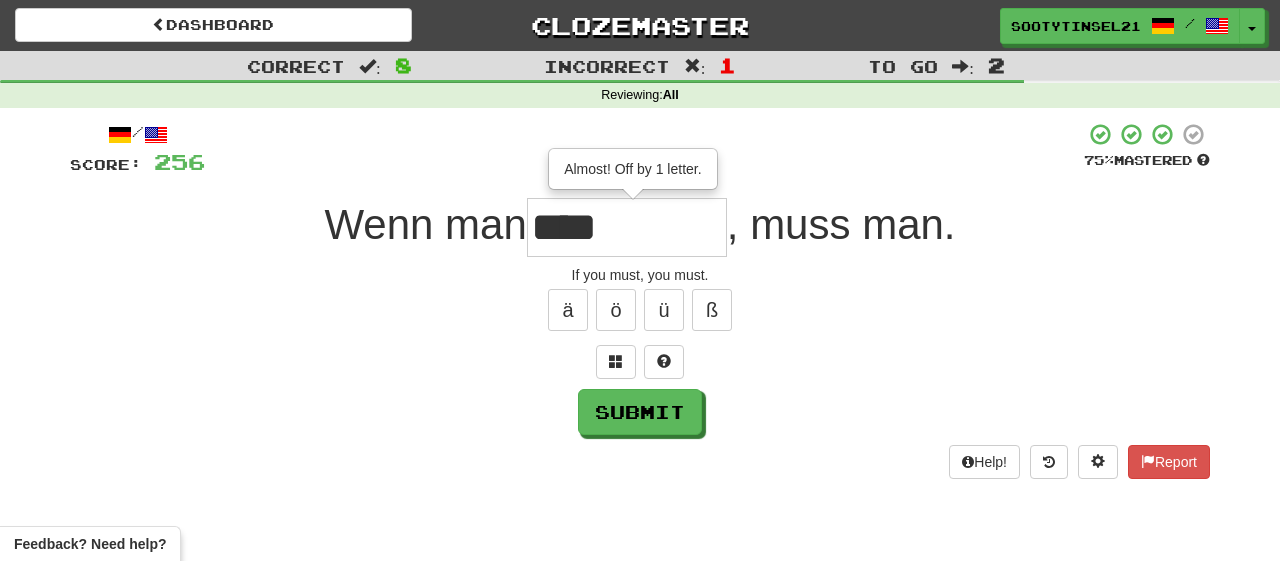 type on "****" 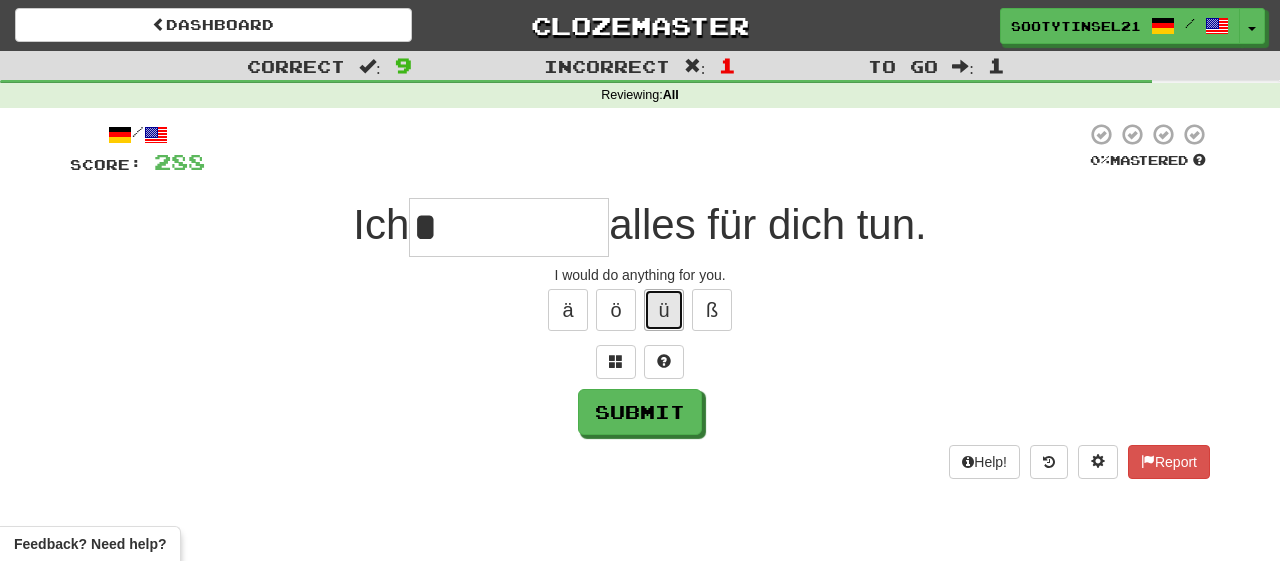 click on "ü" at bounding box center [664, 310] 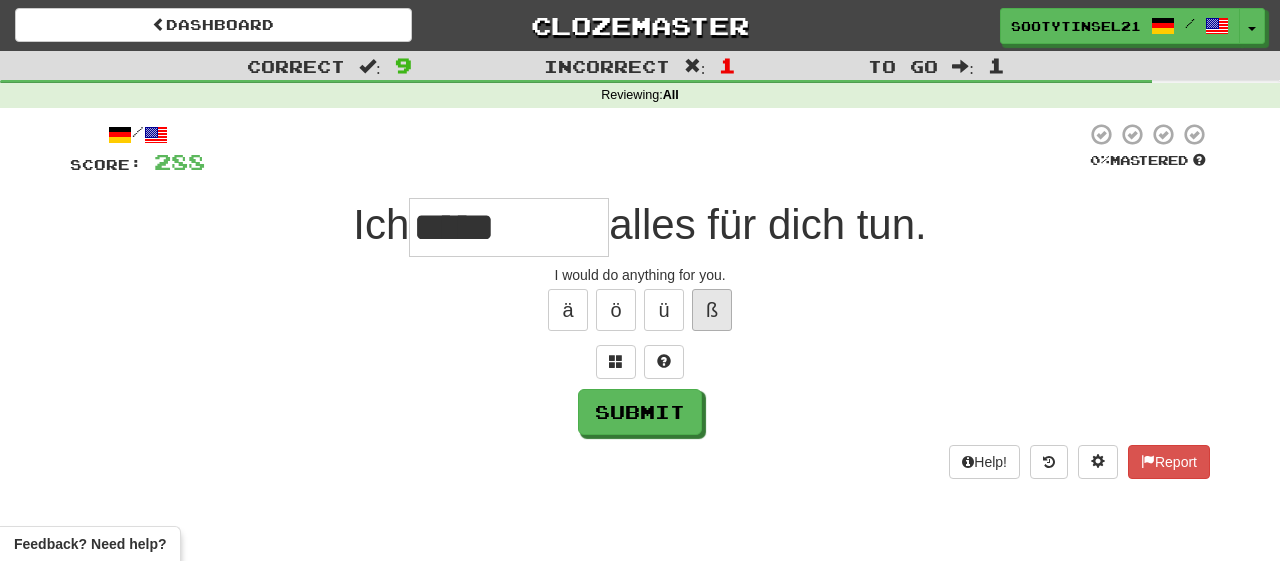 type on "*****" 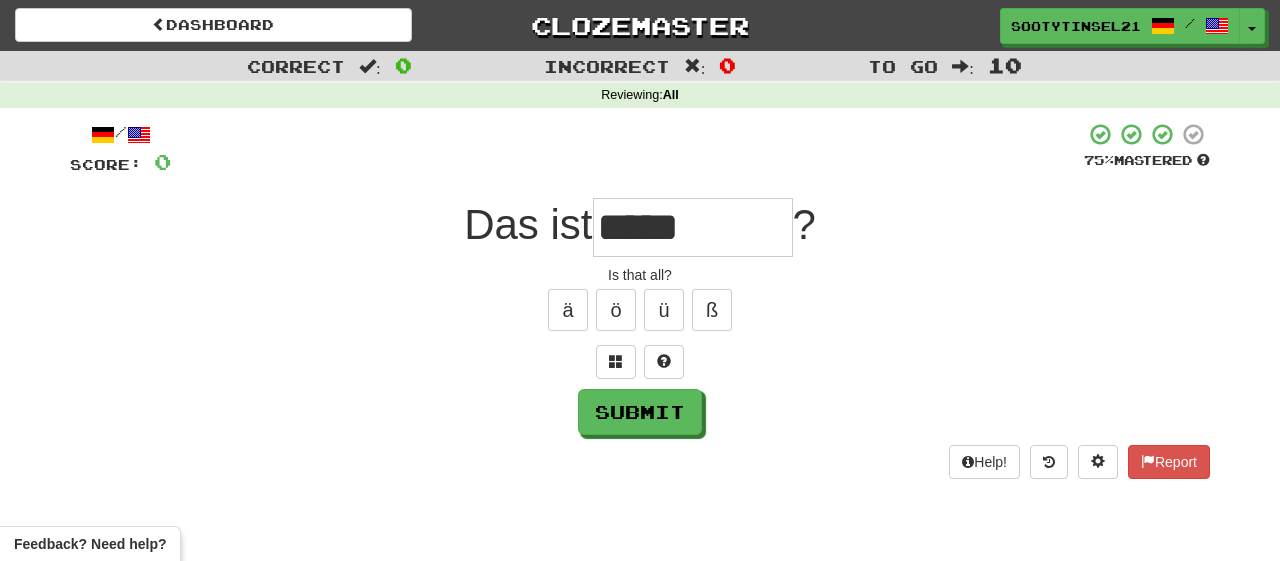 type on "*****" 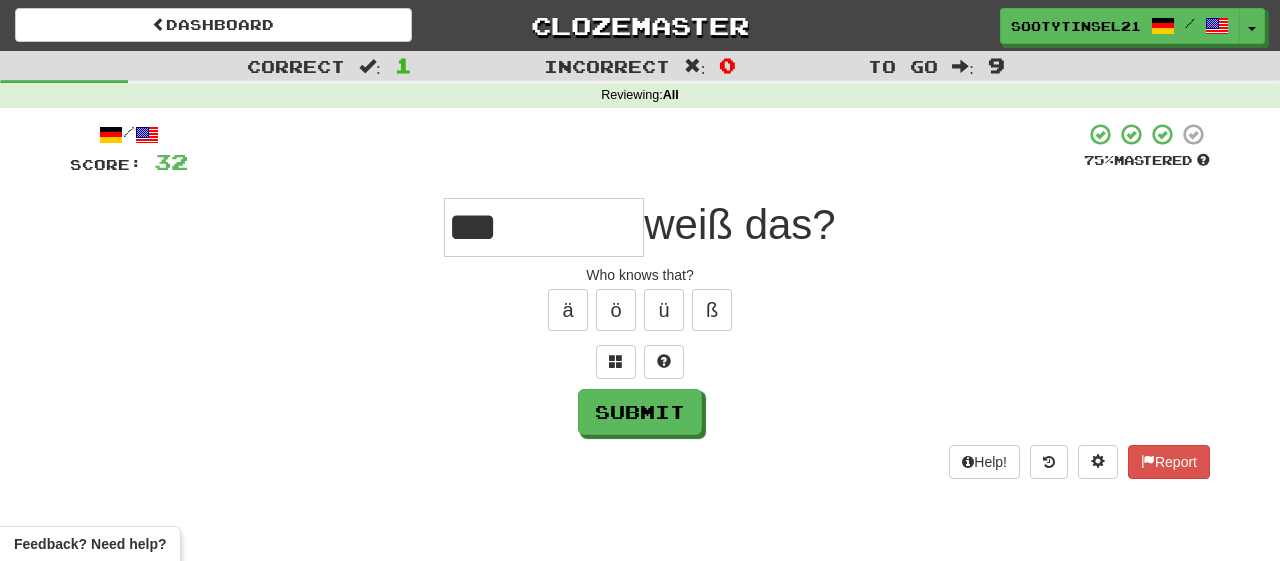 type on "***" 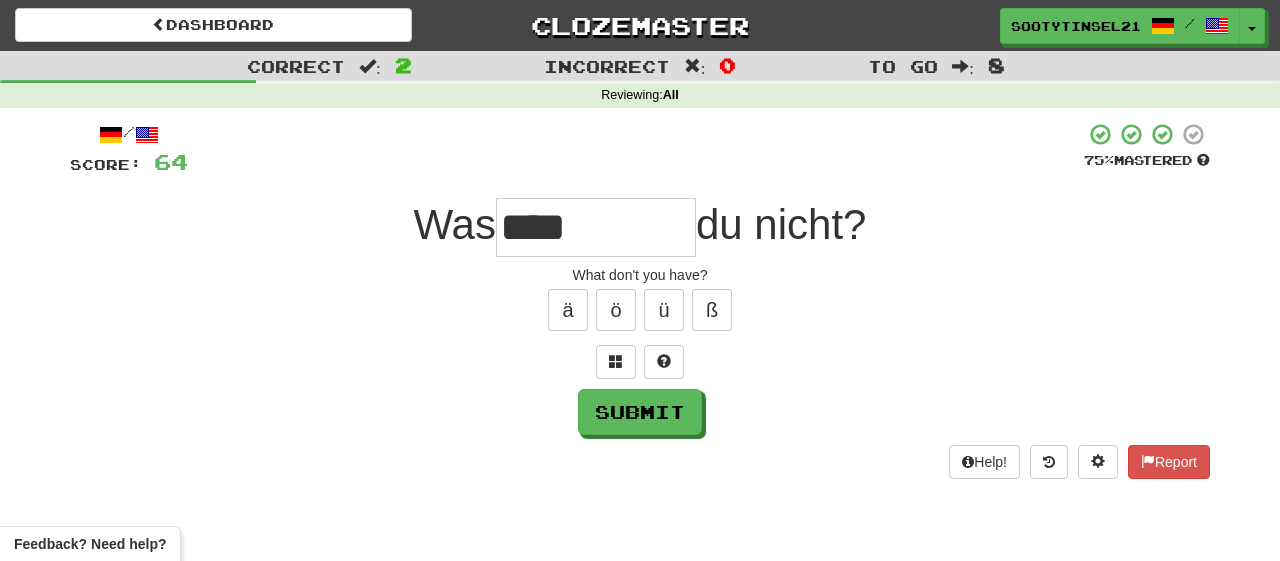 type on "****" 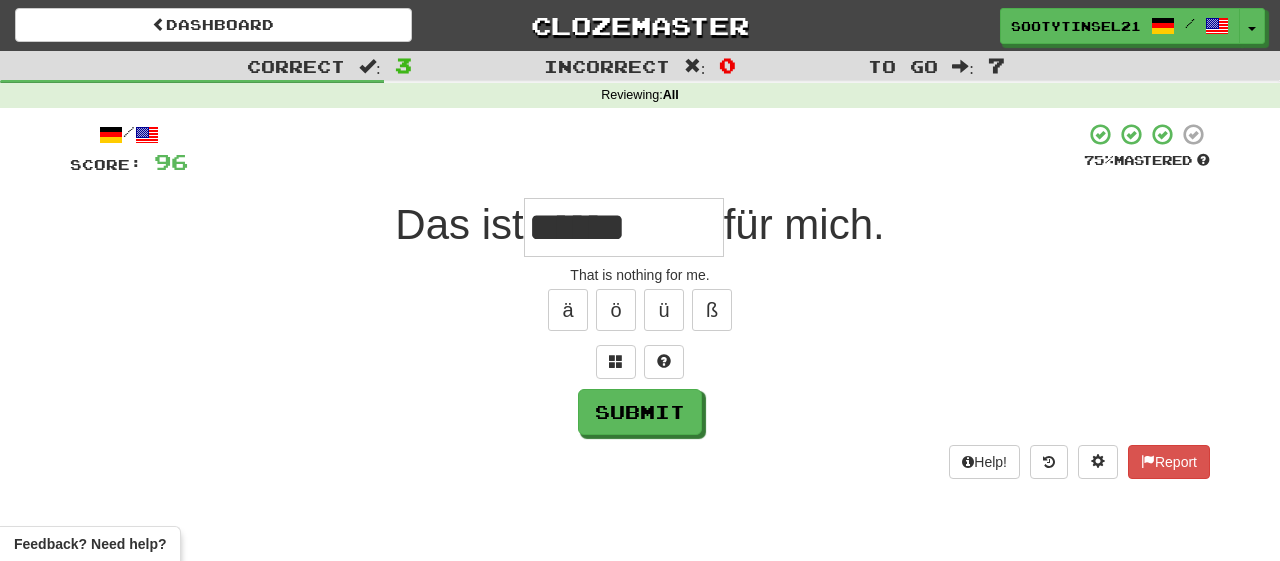 type on "******" 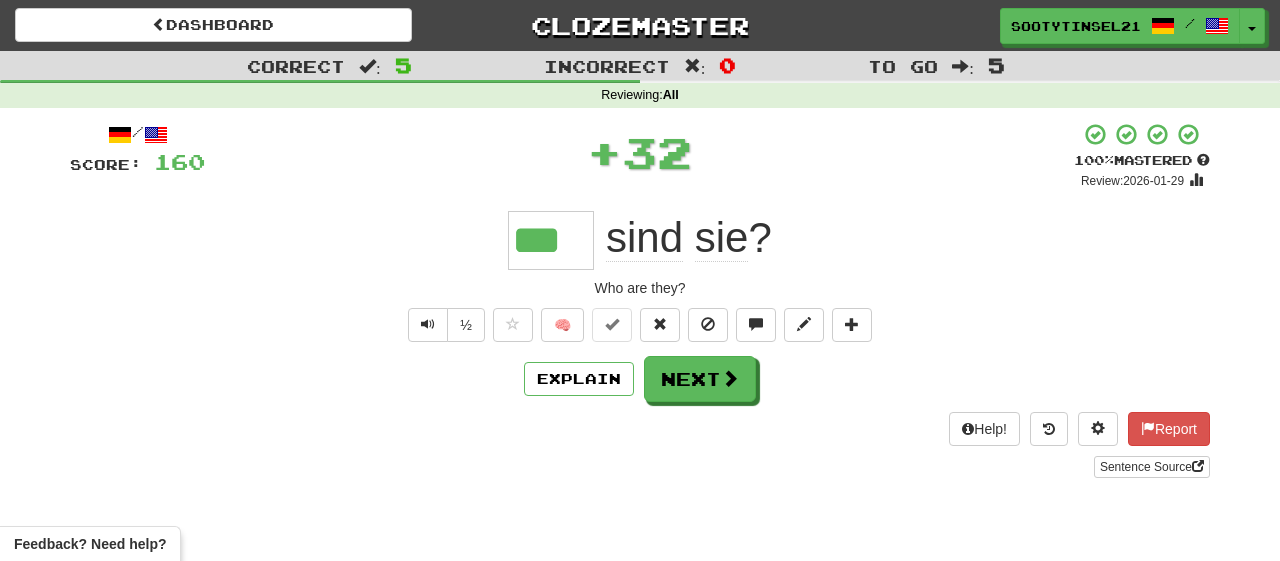 type on "***" 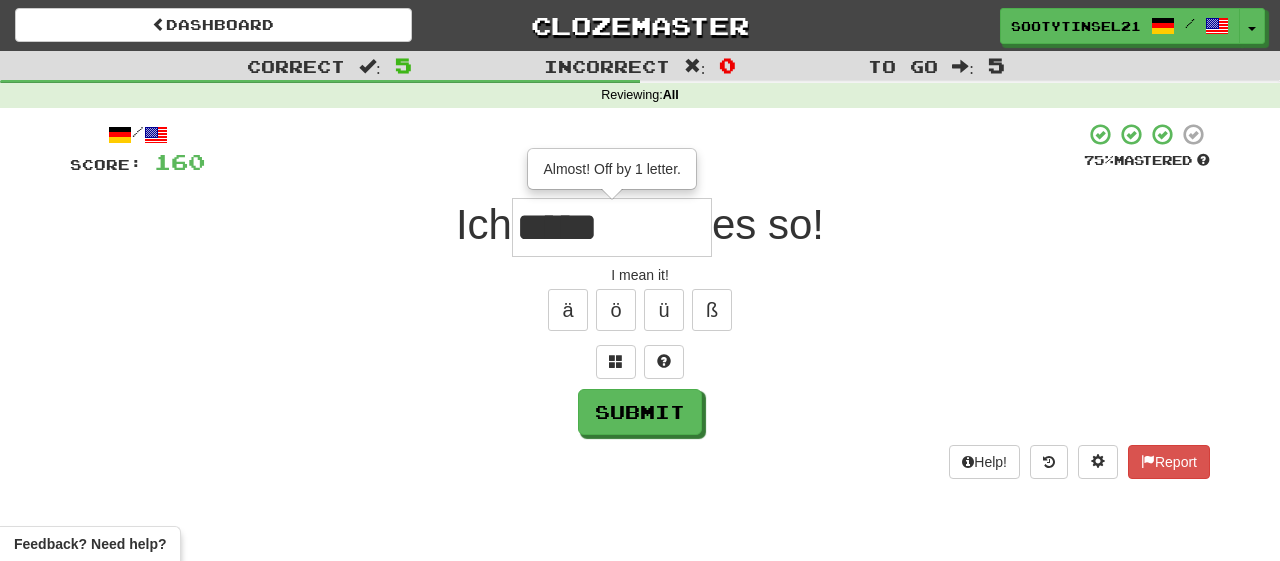 type on "*****" 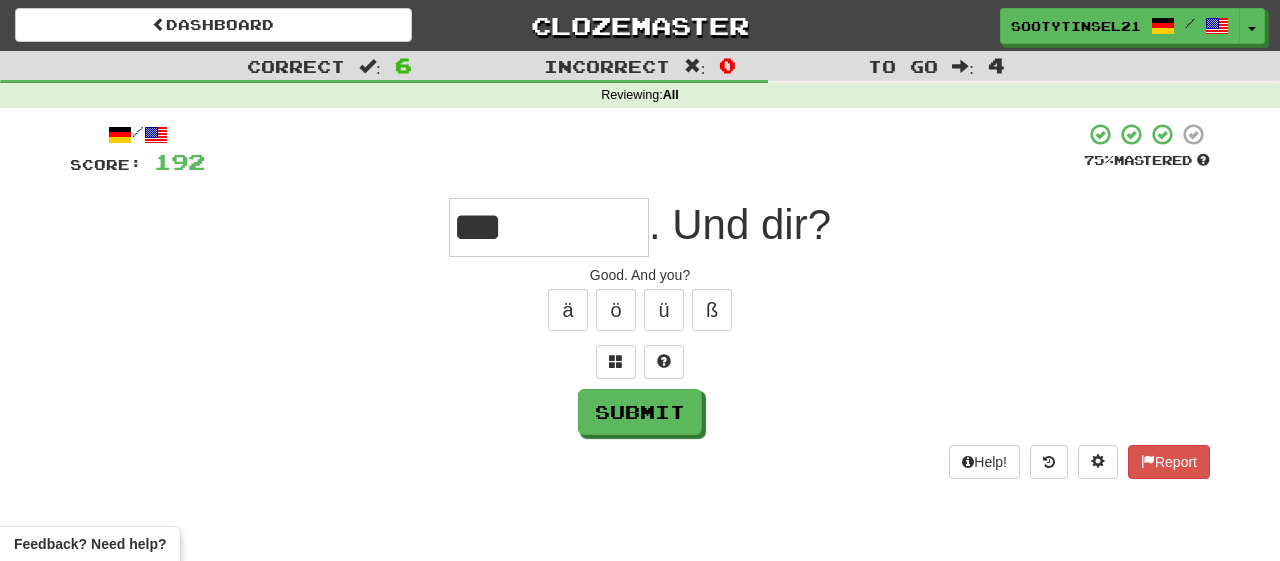type on "***" 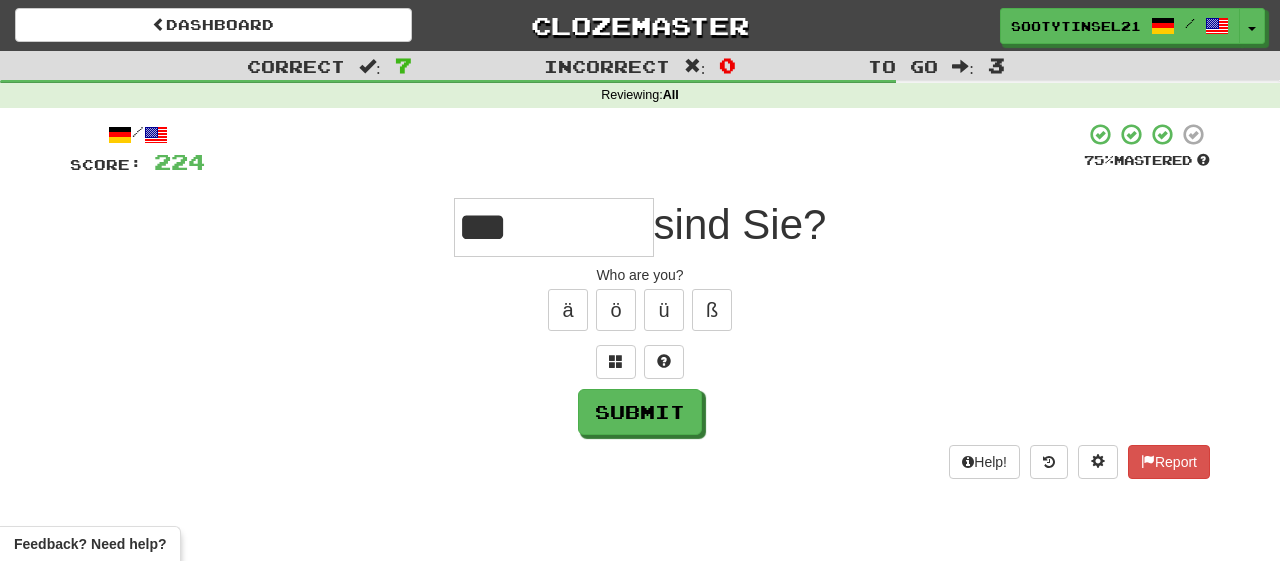 type on "***" 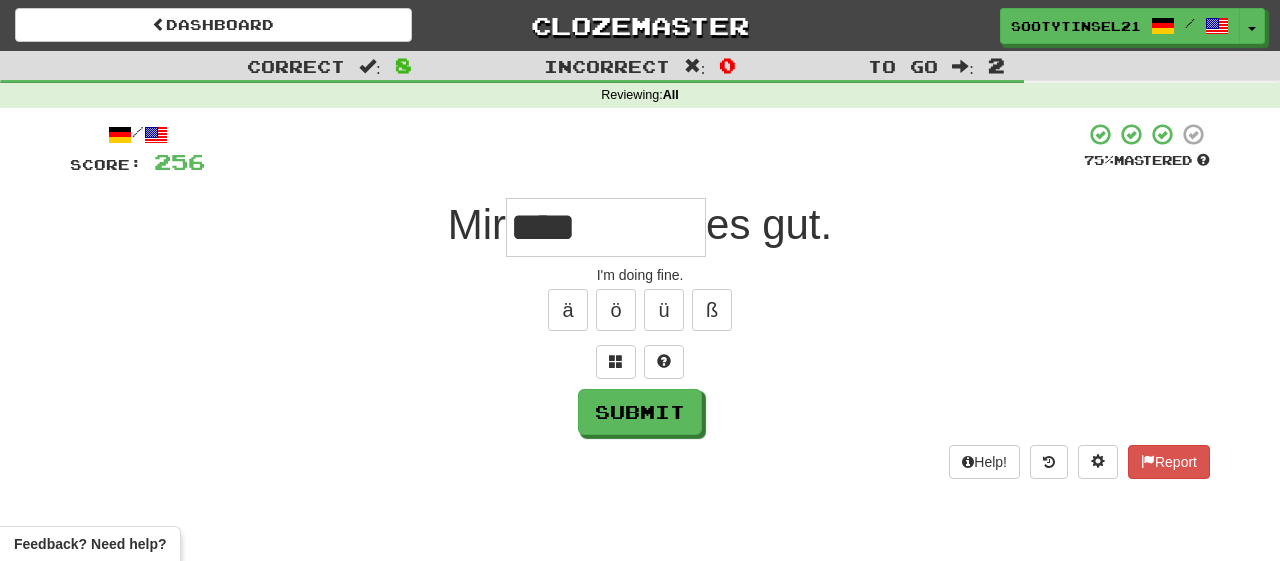 type on "****" 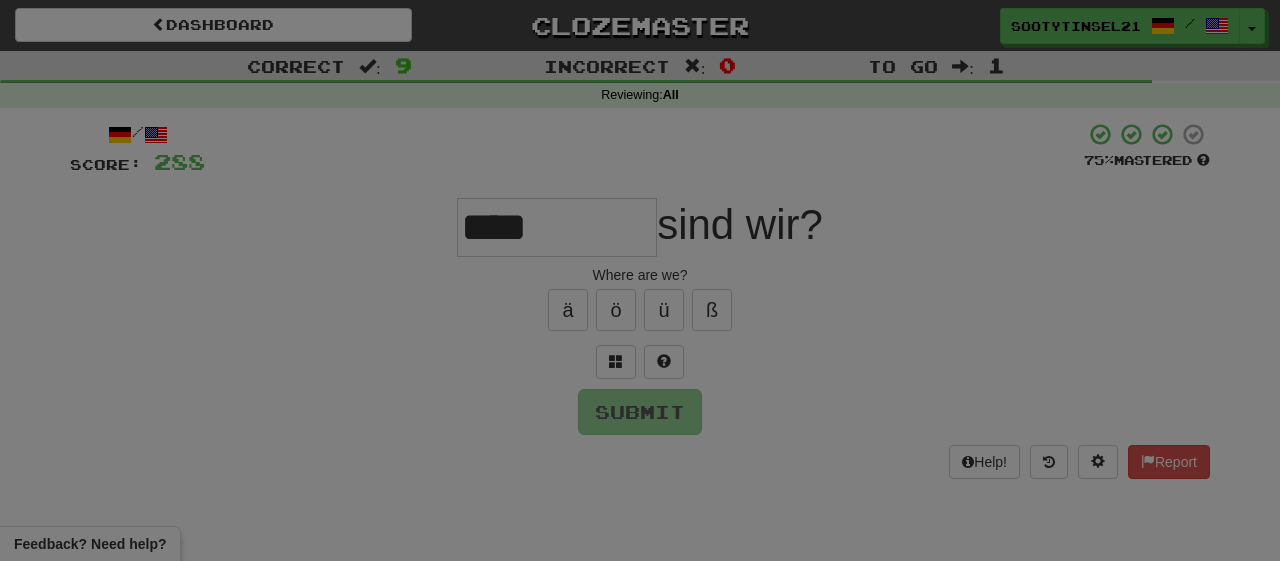 type 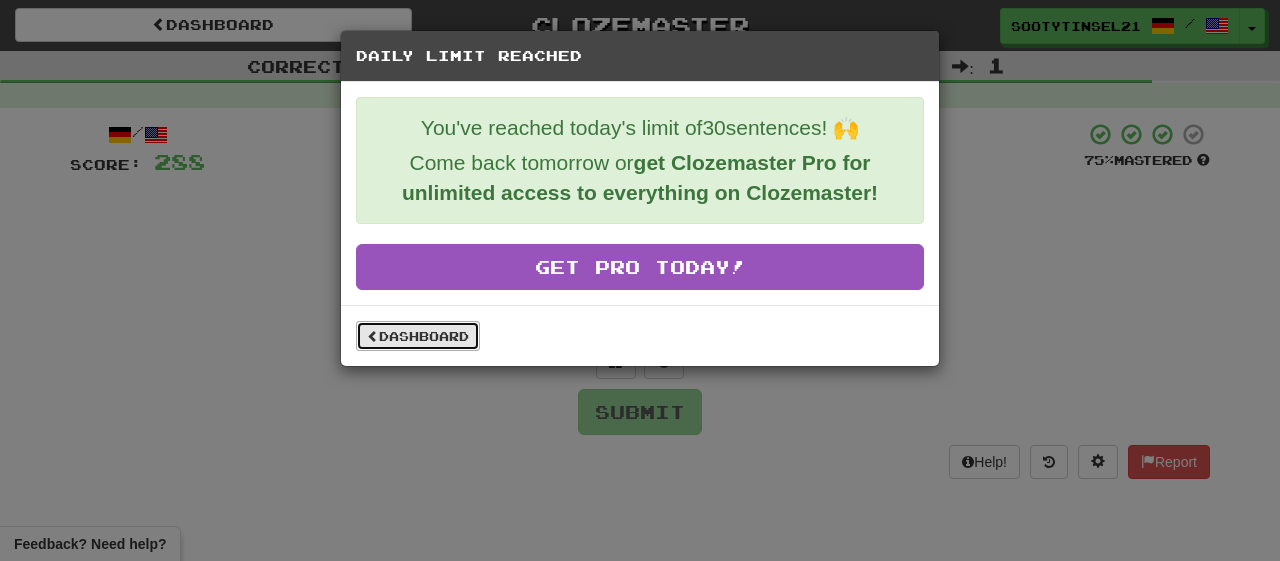 click on "Dashboard" at bounding box center (418, 336) 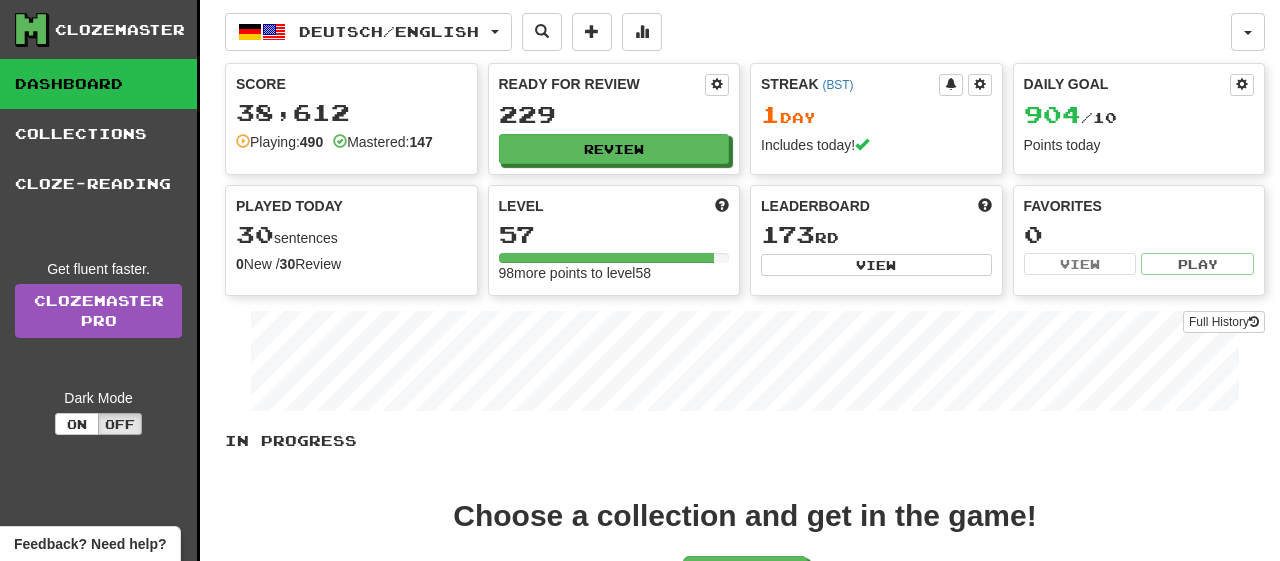scroll, scrollTop: 0, scrollLeft: 0, axis: both 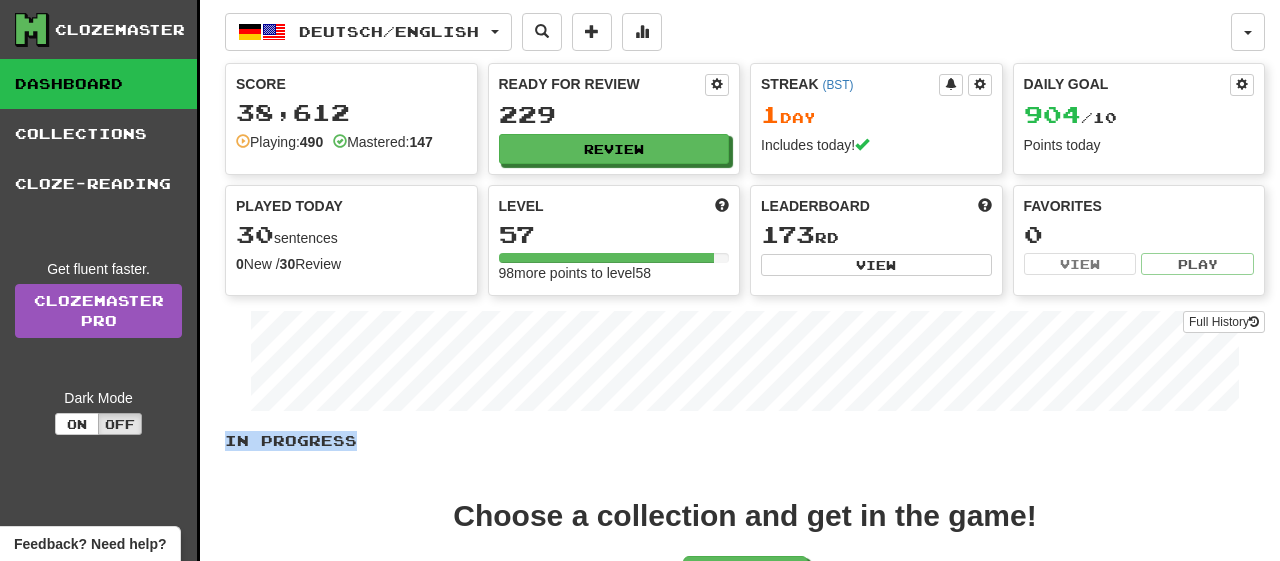 click on "Deutsch  /  English Deutsch  /  English Streak:  0   Review:  227 Daily Goal:  0  /  10 Español  /  Deutsch Streak:  0   Review:  0 Points today:  0 Español  /  English Streak:  0   Review:  6 Points today:  0  Language Pairing Username: Sootytinsel21 Edit  Account  Notifications  Activity Feed  Profile  Leaderboard  Forum  Logout Score 38,612  Playing:  490  Mastered:  147 Ready for Review 229   Review Streak   ( BST ) 1  Day Includes today!  Daily Goal 904  /  10 Points today Played Today 30  sentences 0  New /  30  Review Full History  Level 57 98  more points to level  58 Leaderboard 173 rd View Favorites 0 View Play Full History  In Progress Choose a collection and get in the game! Start   Add Collection Reset  Progress Delete  Language Pairing Dark Mode On Off" at bounding box center (745, 374) 